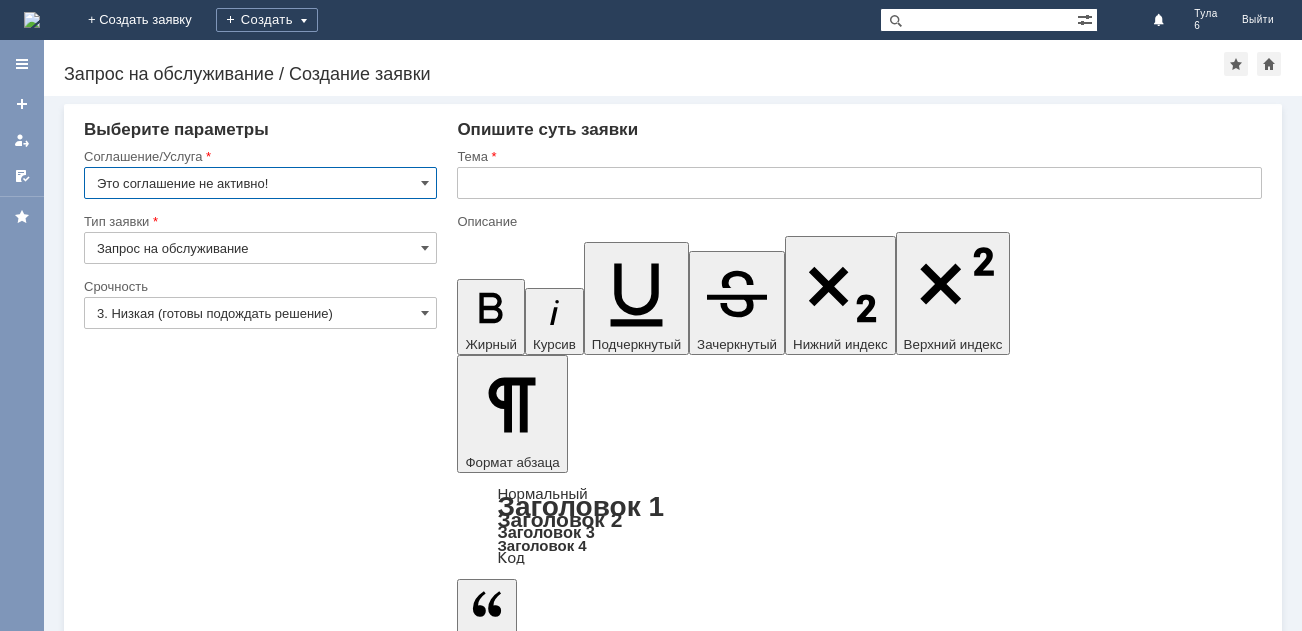 scroll, scrollTop: 0, scrollLeft: 0, axis: both 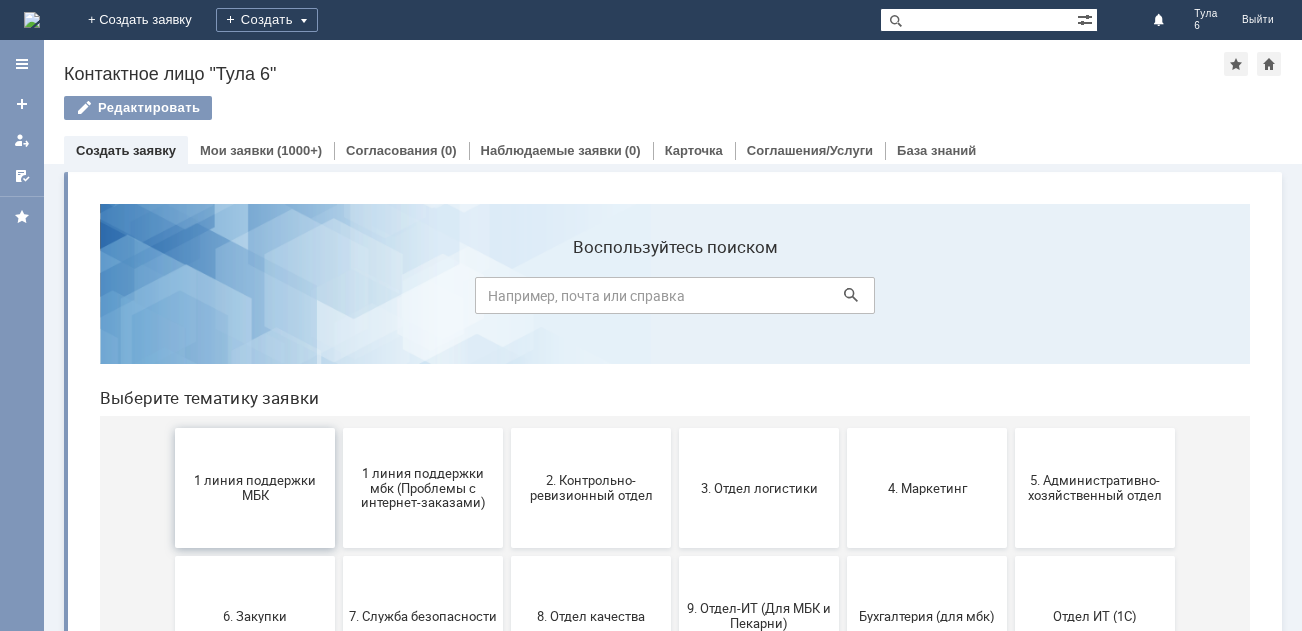 click on "1 линия поддержки МБК" at bounding box center [255, 488] 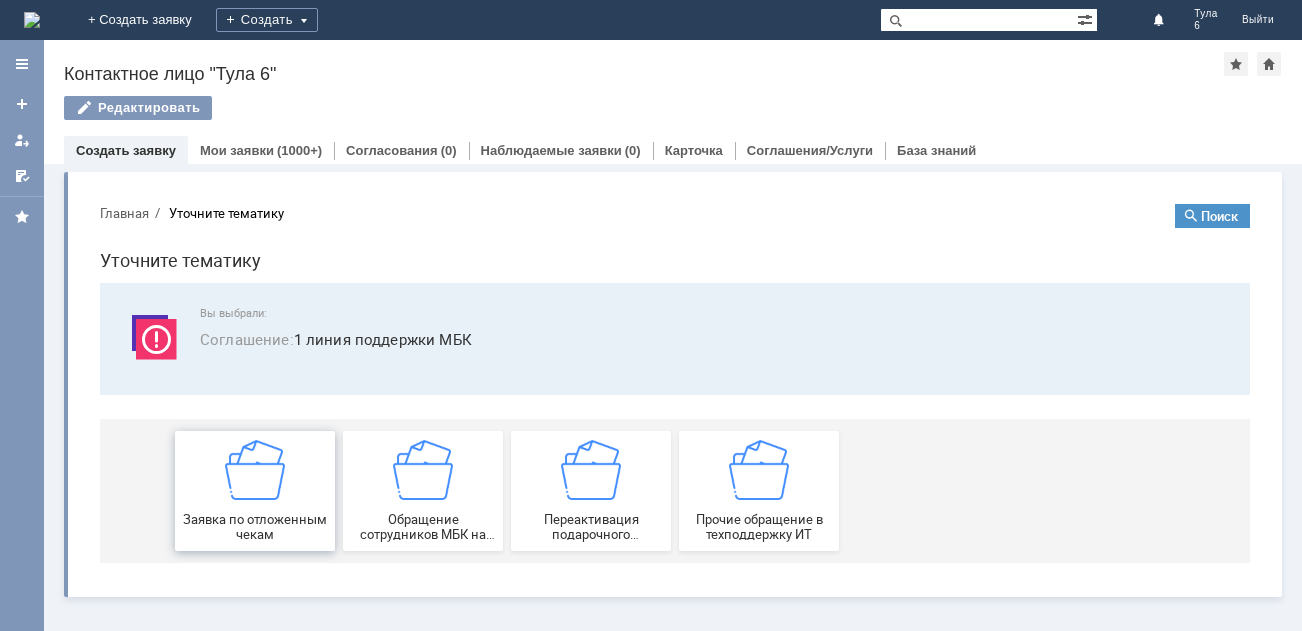 click at bounding box center [255, 470] 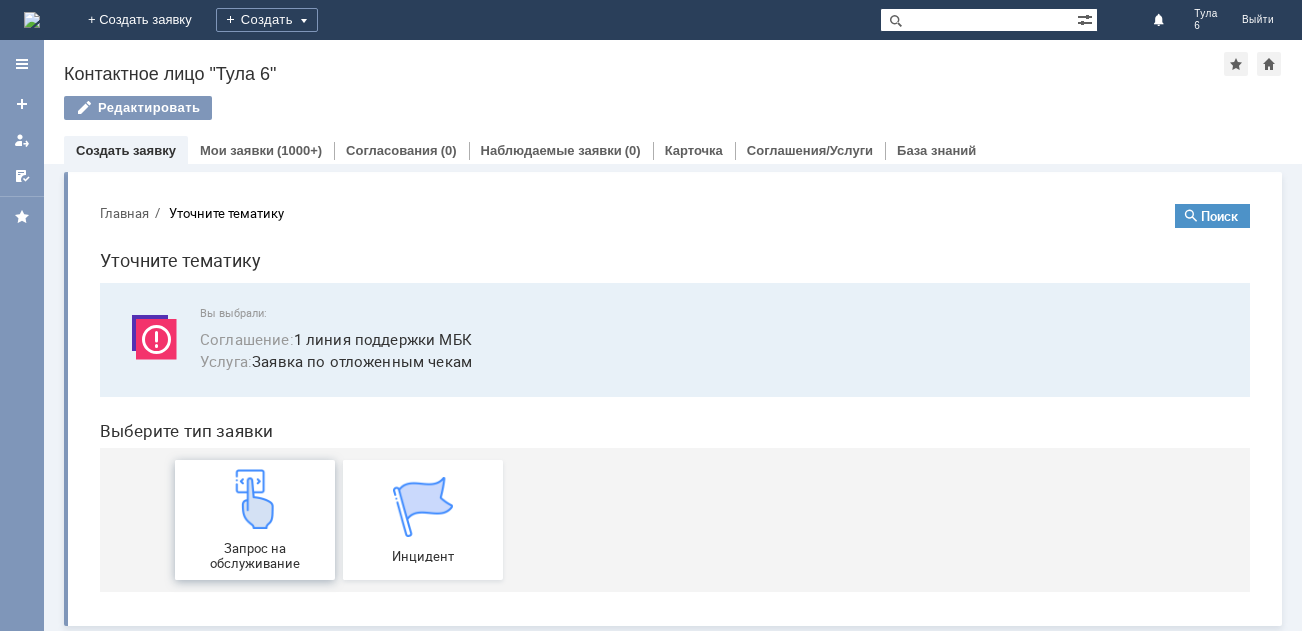 click at bounding box center [255, 499] 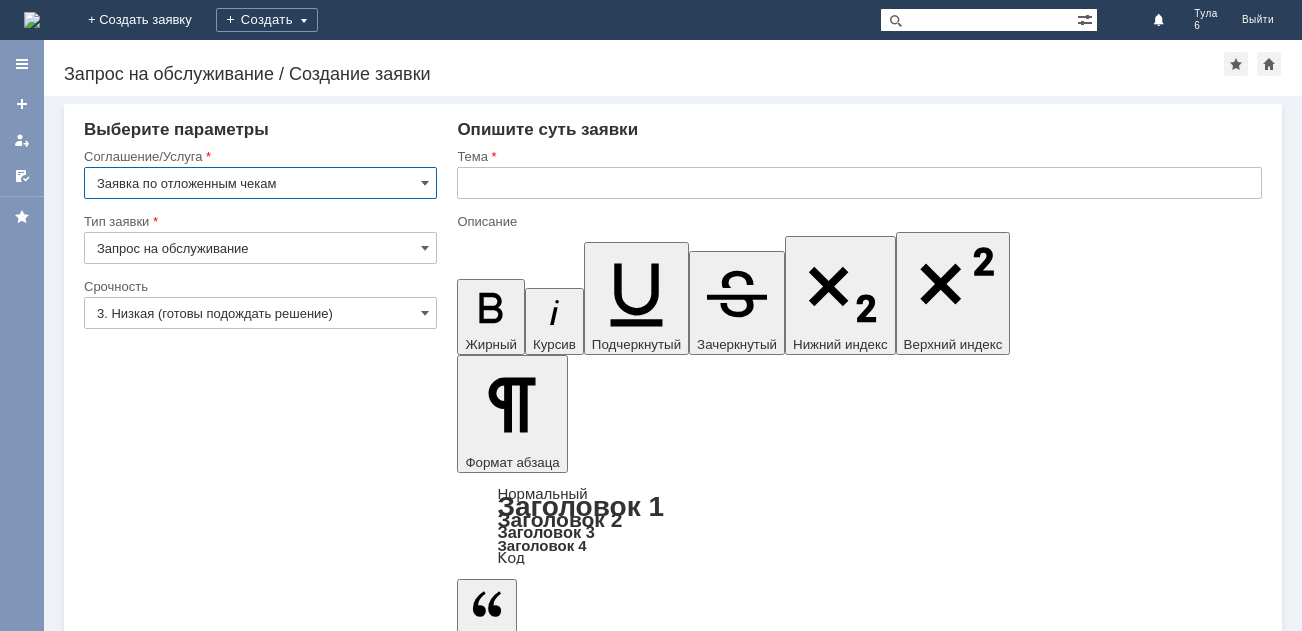 scroll, scrollTop: 0, scrollLeft: 0, axis: both 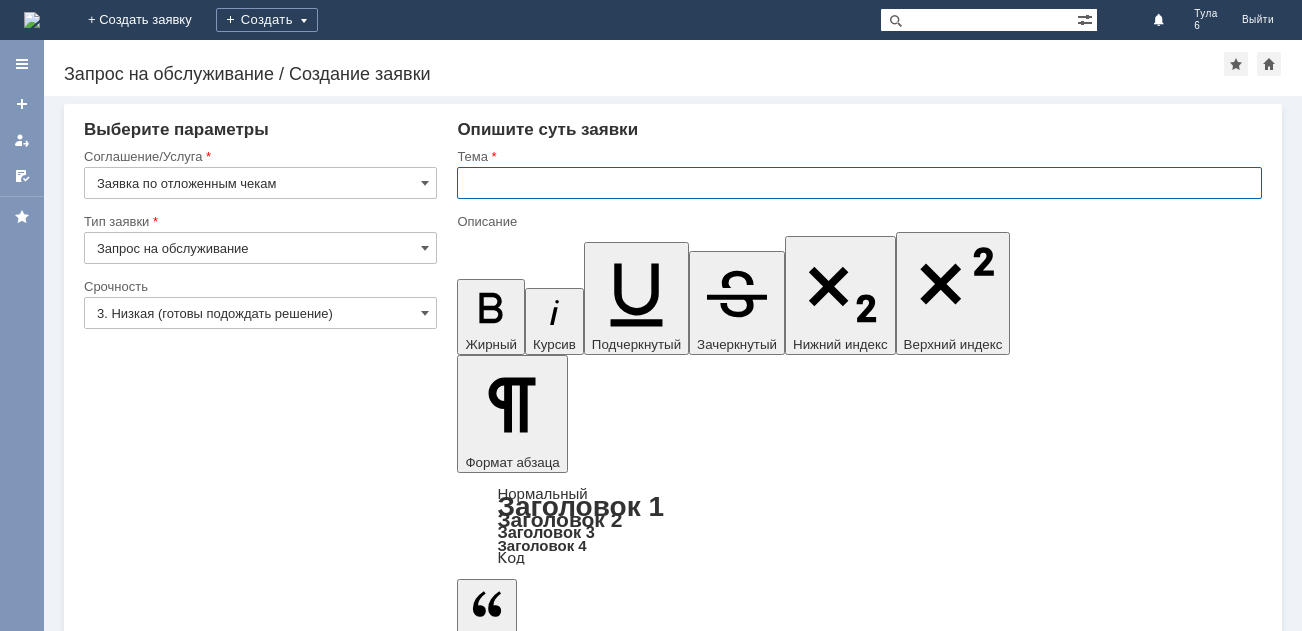 click at bounding box center [859, 183] 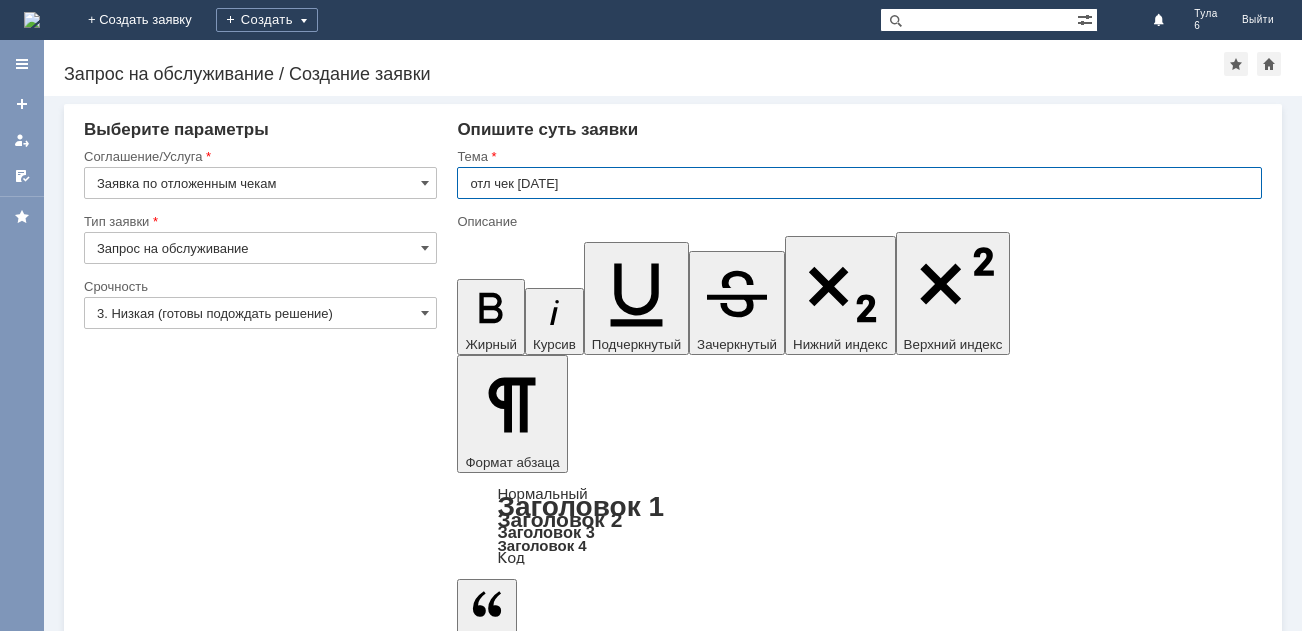 type on "отл чек 18.07.2025" 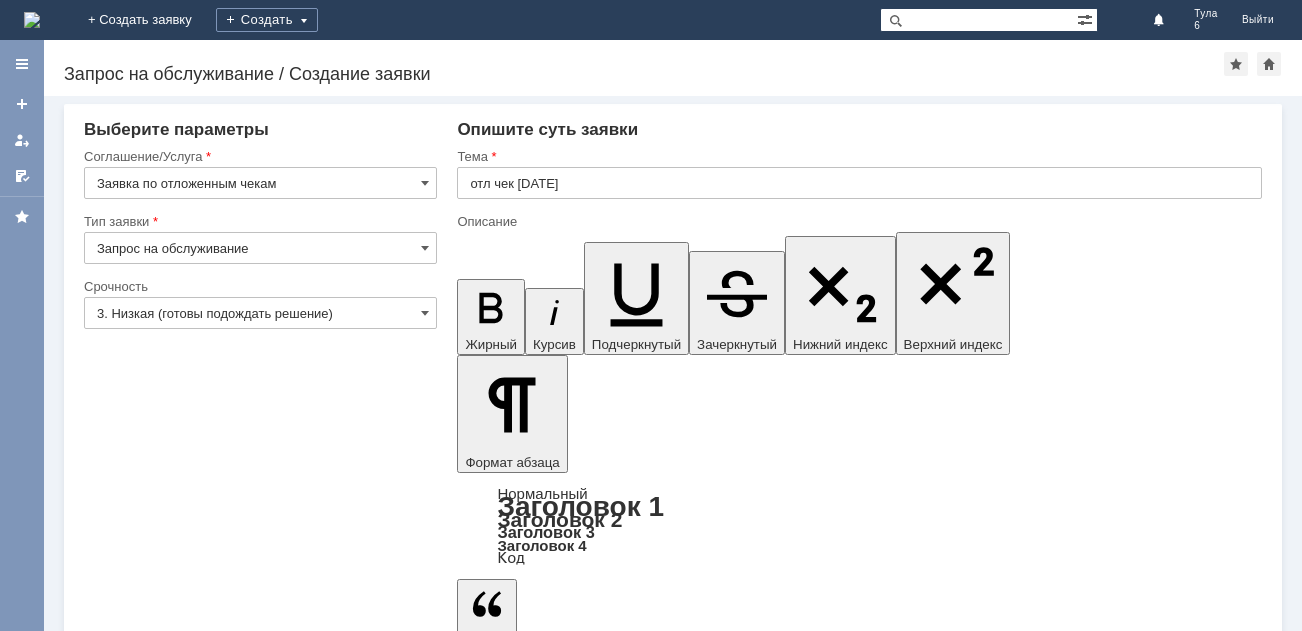 type 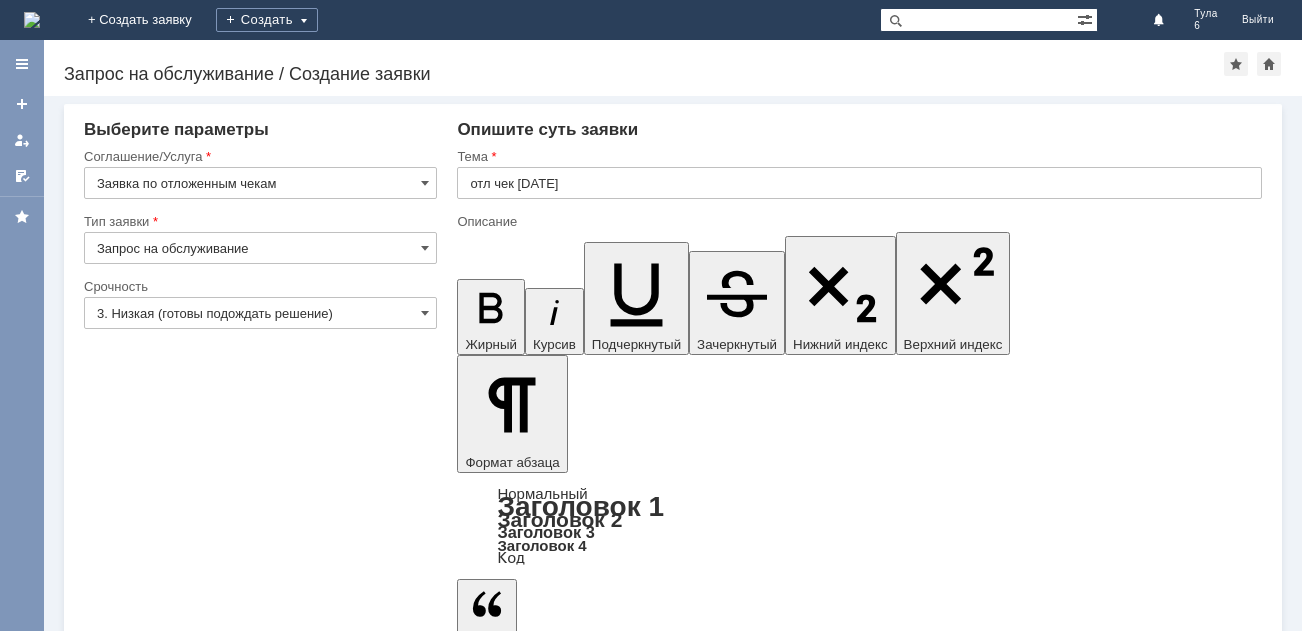 click on "Добавить файл" at bounding box center [533, 5448] 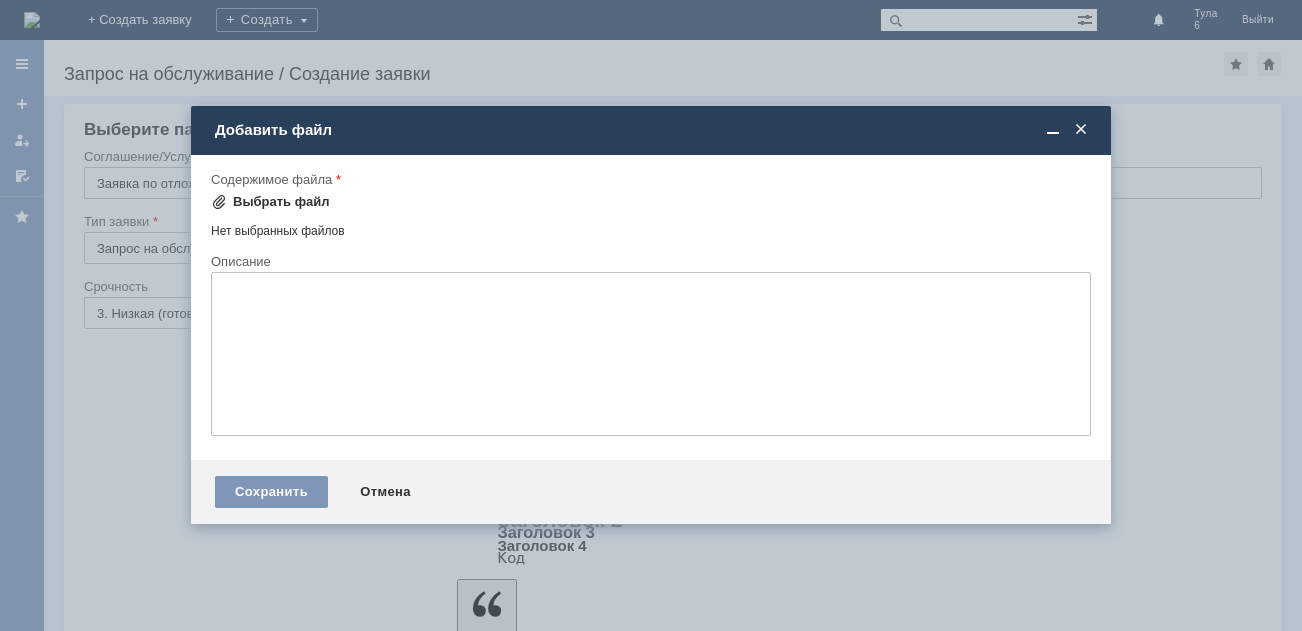 click on "Выбрать файл" at bounding box center (281, 202) 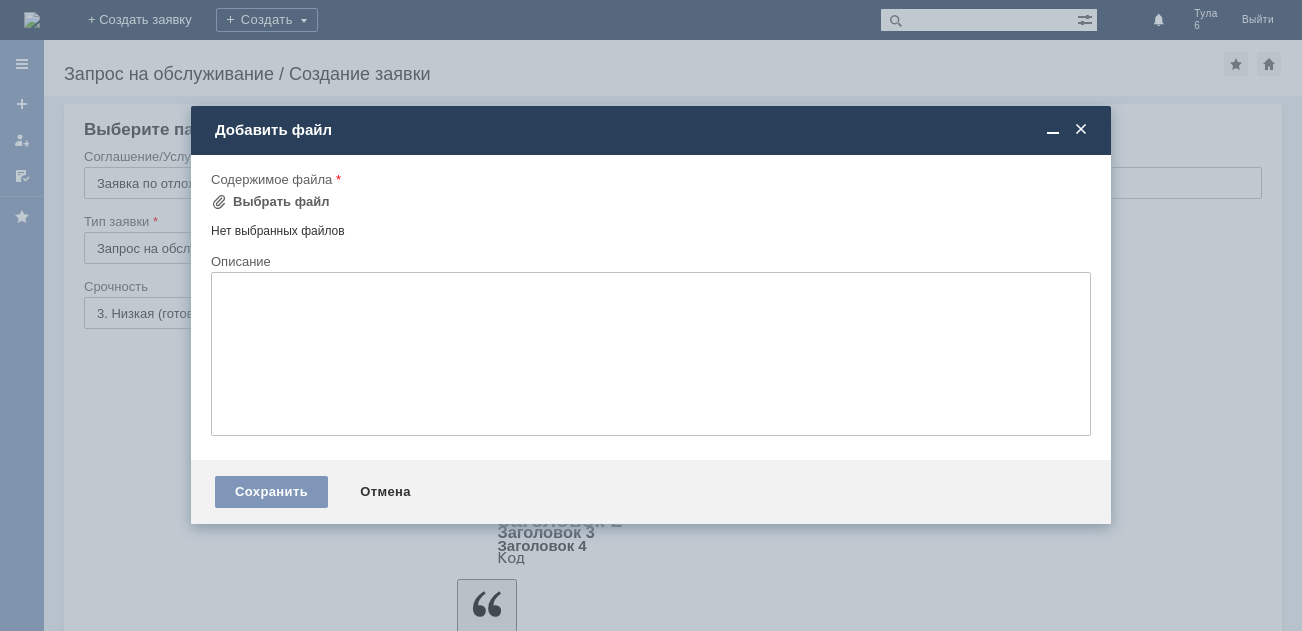 click at bounding box center (1081, 130) 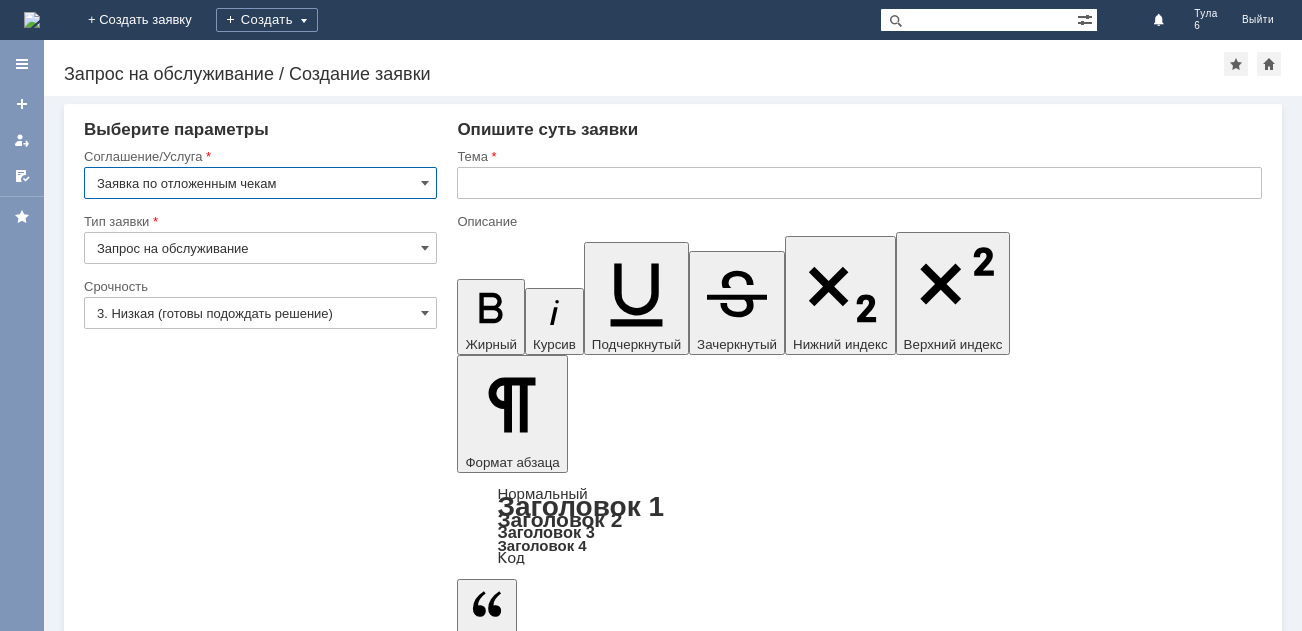 scroll, scrollTop: 0, scrollLeft: 0, axis: both 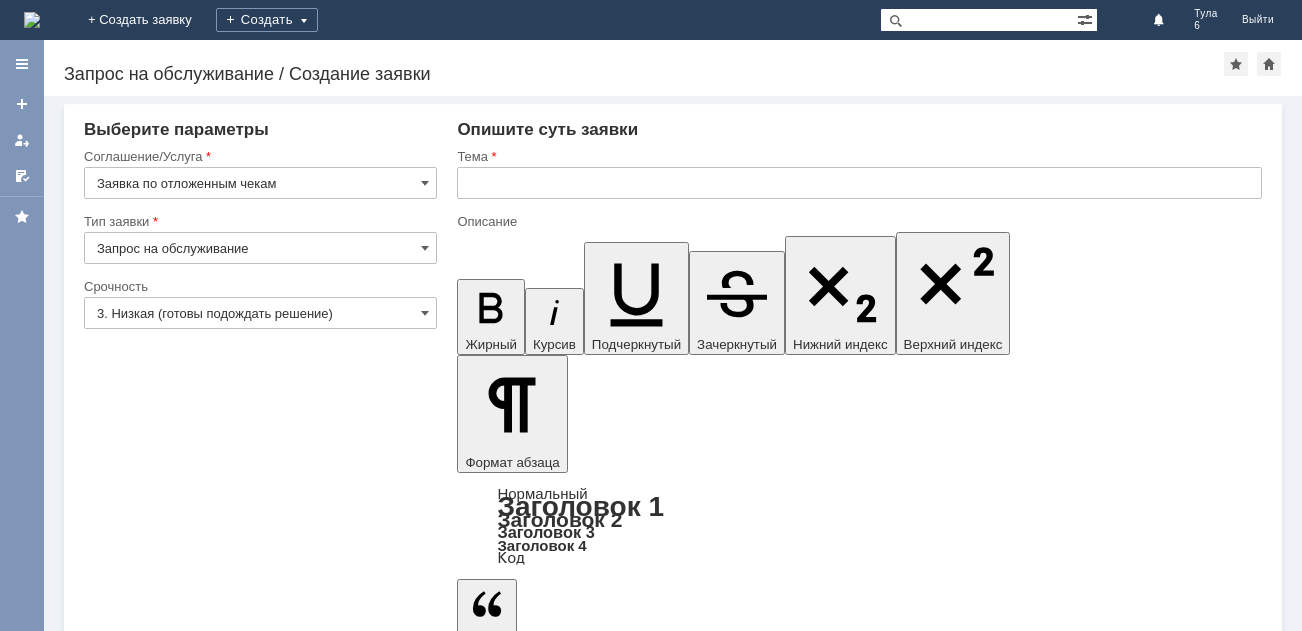 click at bounding box center (32, 20) 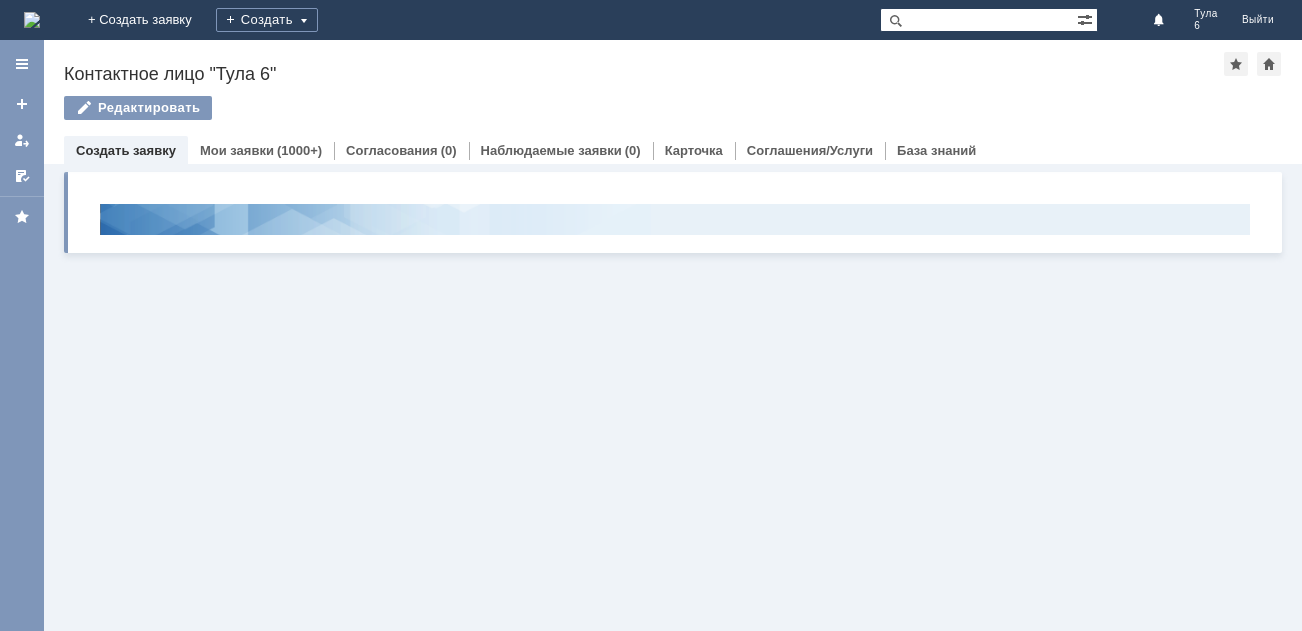 scroll, scrollTop: 0, scrollLeft: 0, axis: both 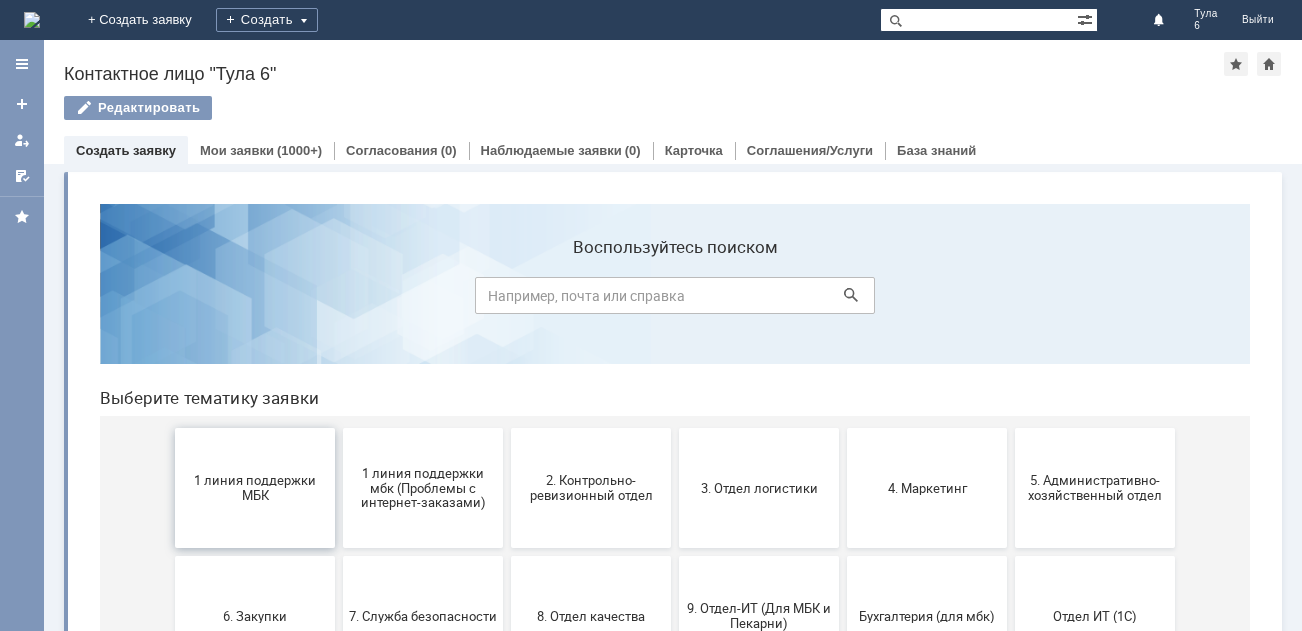 click on "1 линия поддержки МБК" at bounding box center [255, 488] 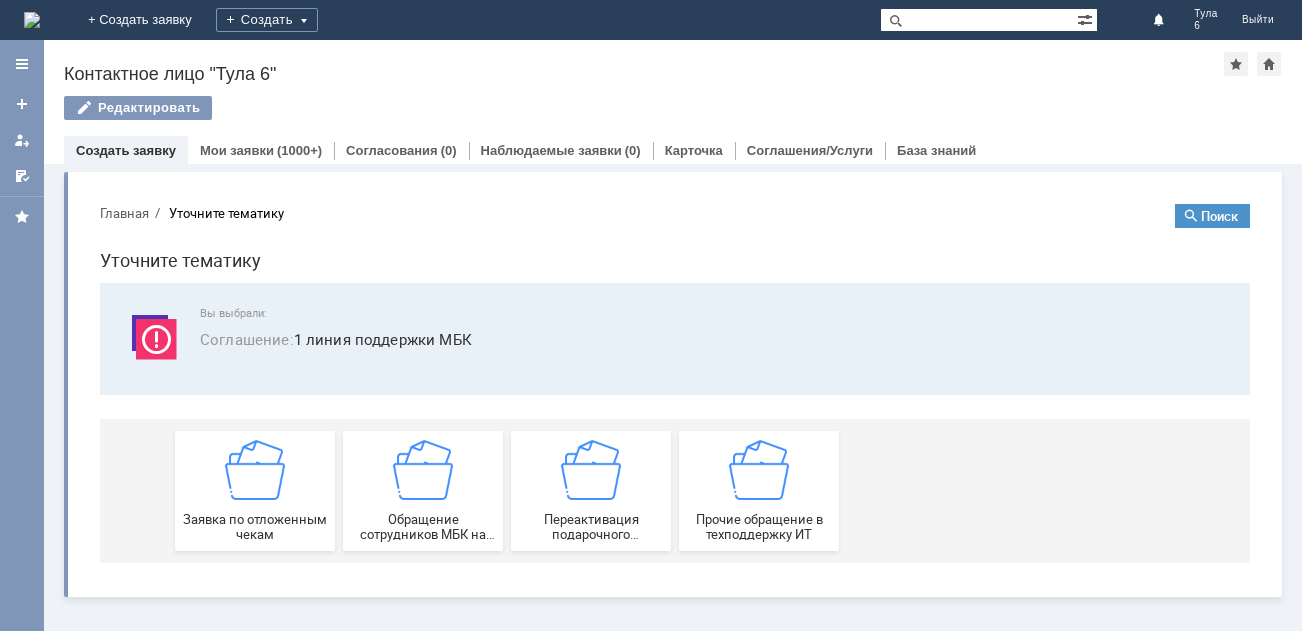 click on "Заявка по отложенным чекам" at bounding box center (255, 491) 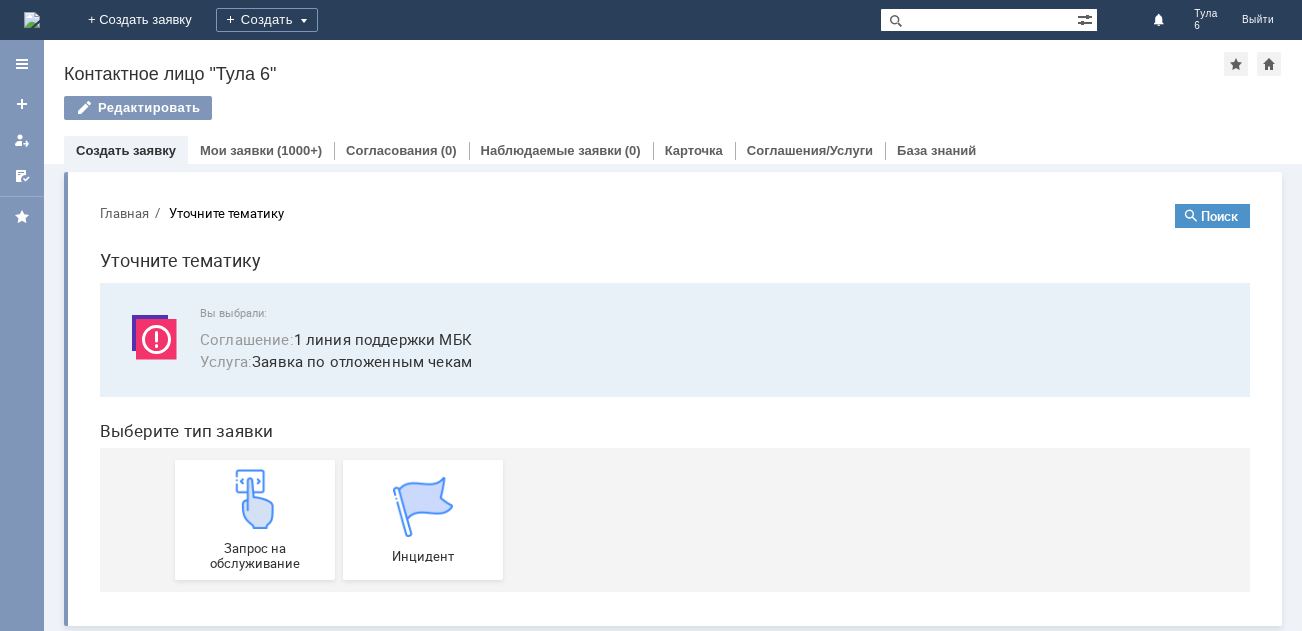 click on "Запрос на обслуживание" at bounding box center (255, 520) 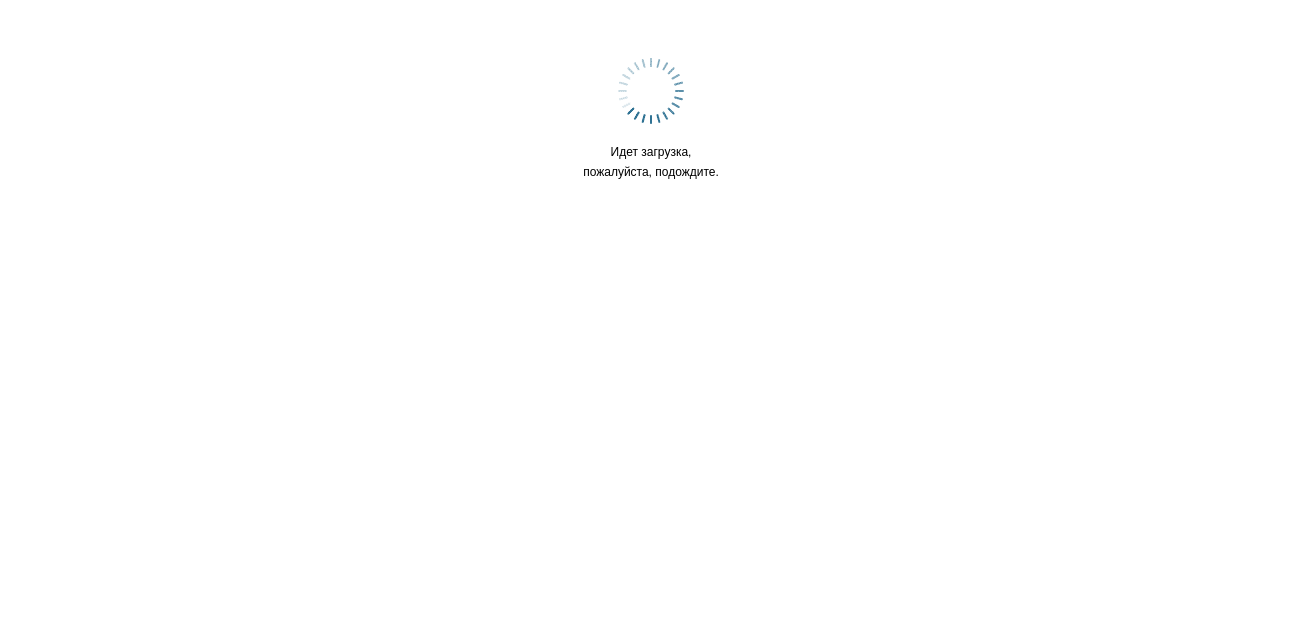 scroll, scrollTop: 0, scrollLeft: 0, axis: both 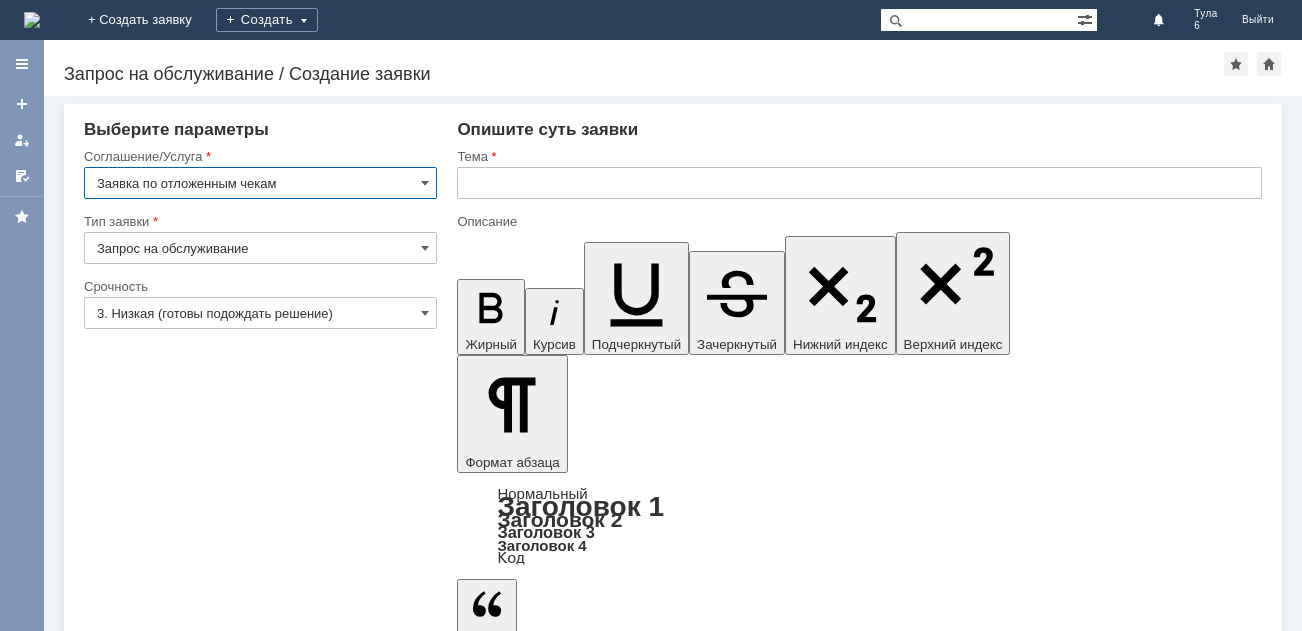 click at bounding box center (859, 183) 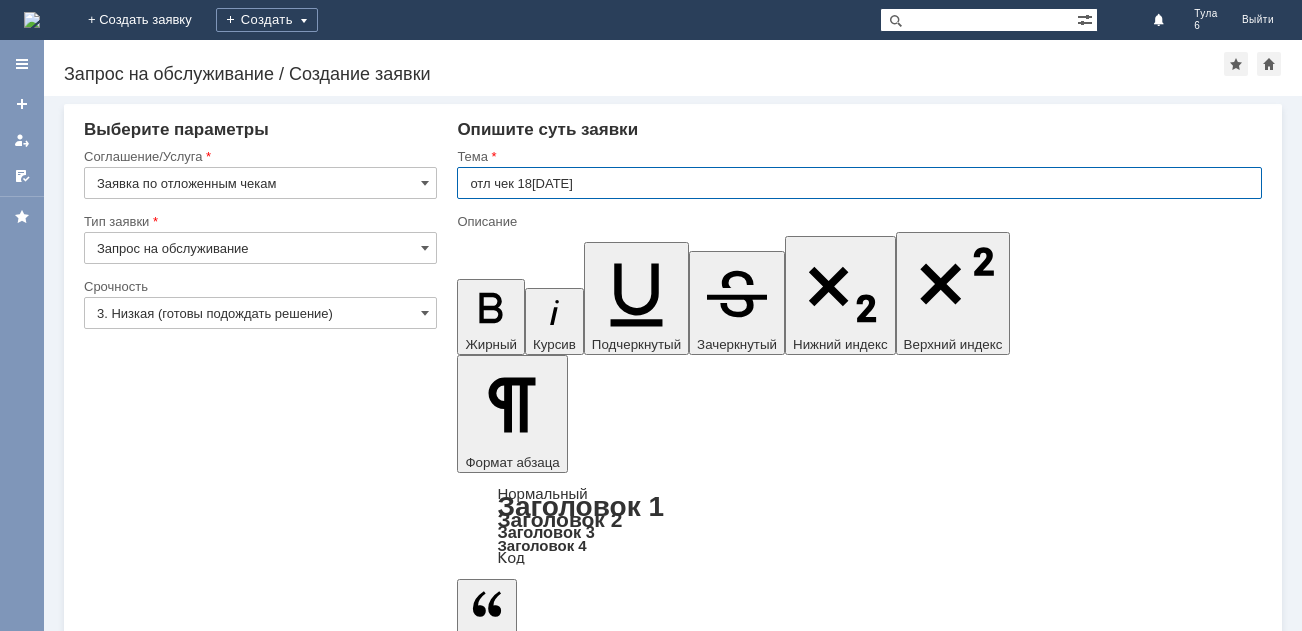 type on "отл чек 18.07.2025" 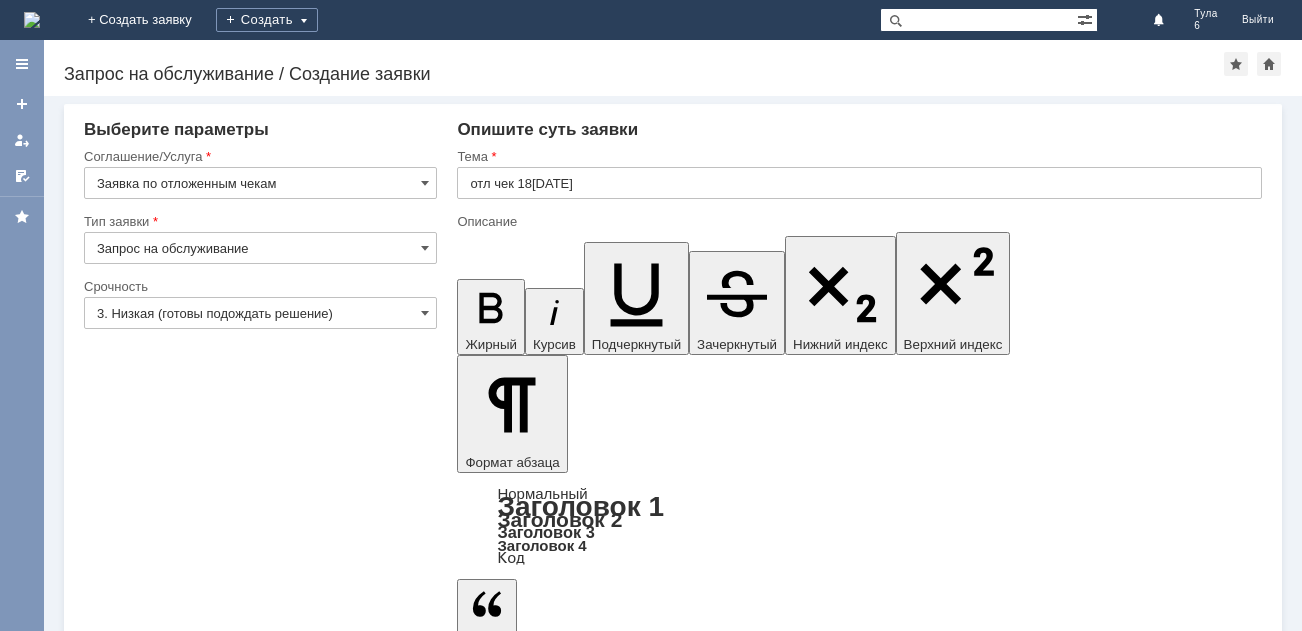 type 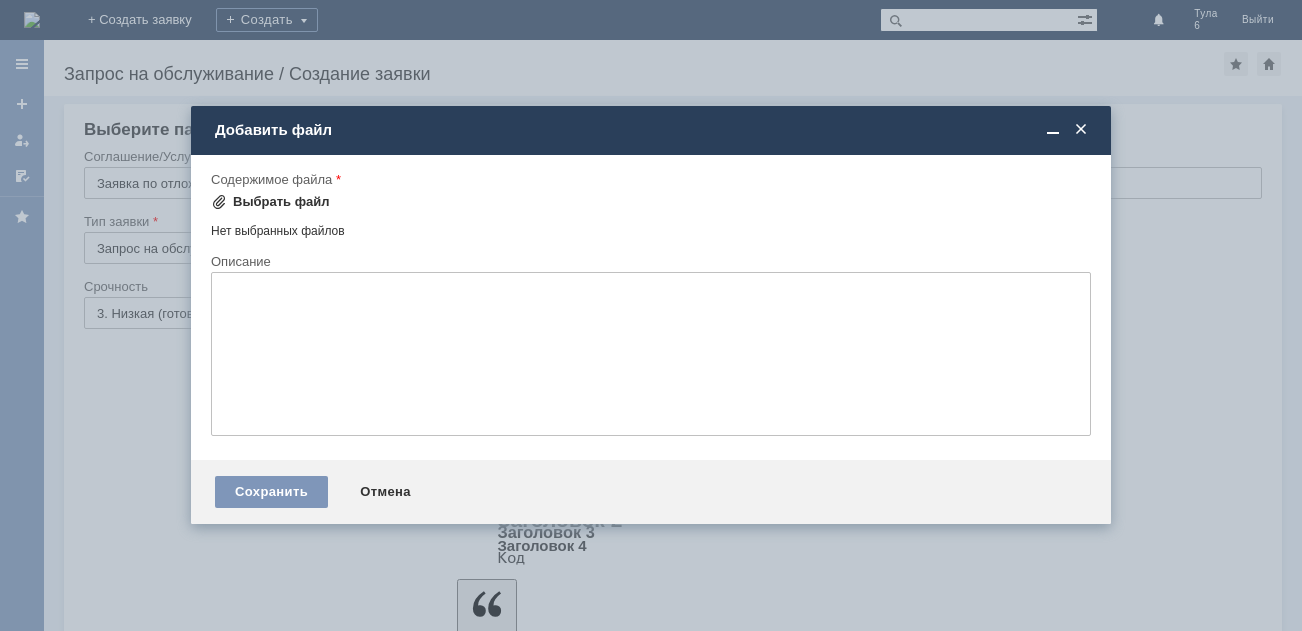 click on "Выбрать файл" at bounding box center [281, 202] 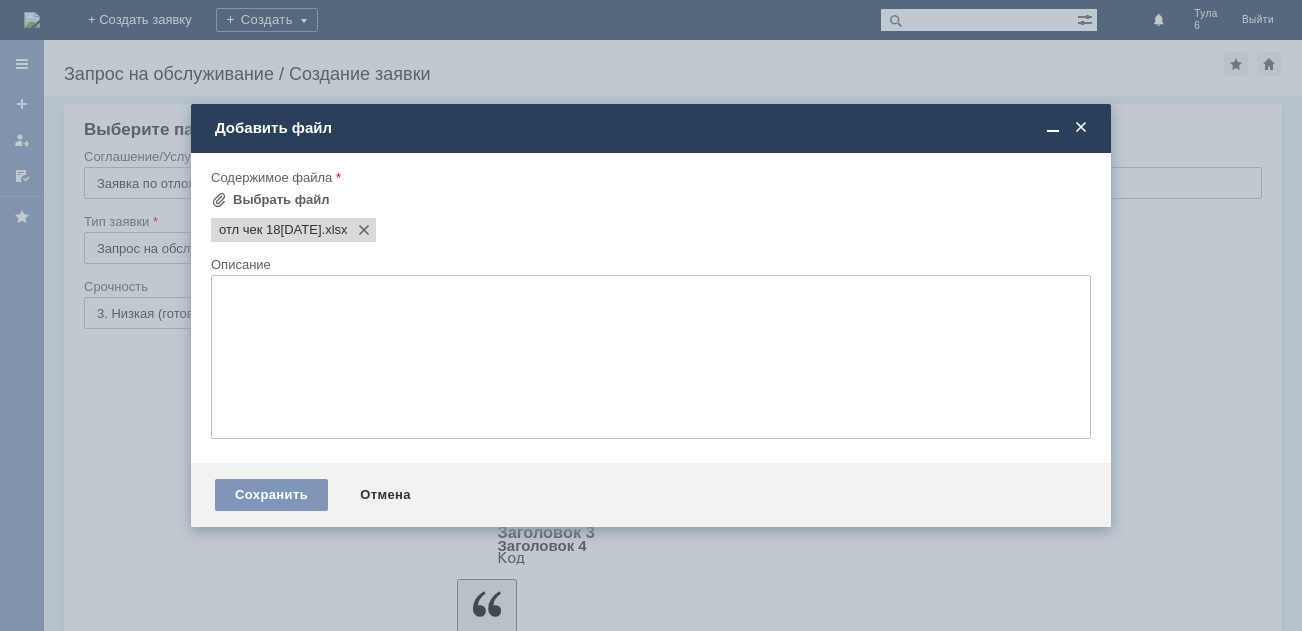 scroll, scrollTop: 0, scrollLeft: 0, axis: both 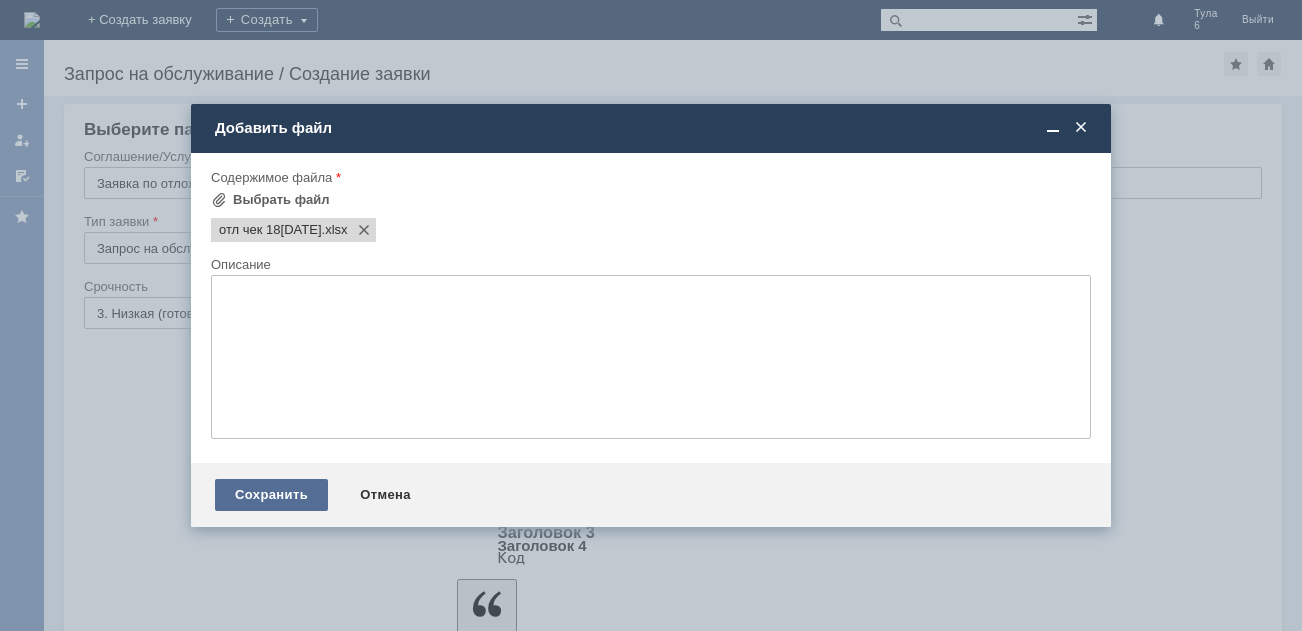 click on "Сохранить" at bounding box center (271, 495) 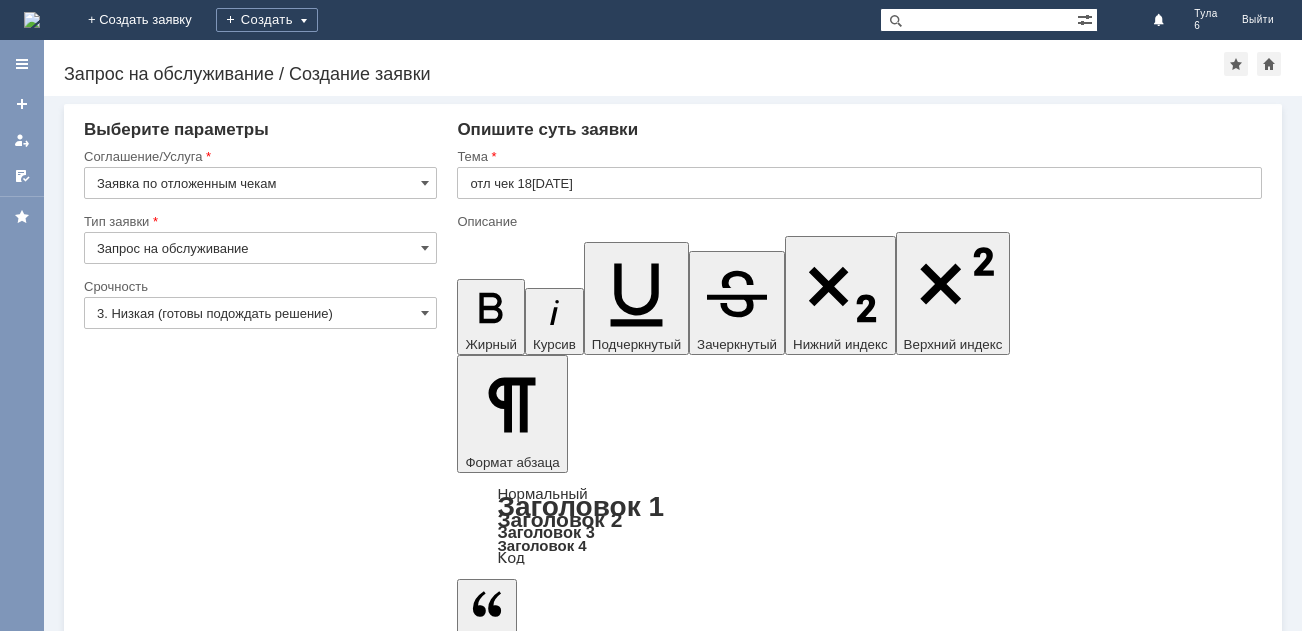 click on "Сохранить" at bounding box center [144, 5578] 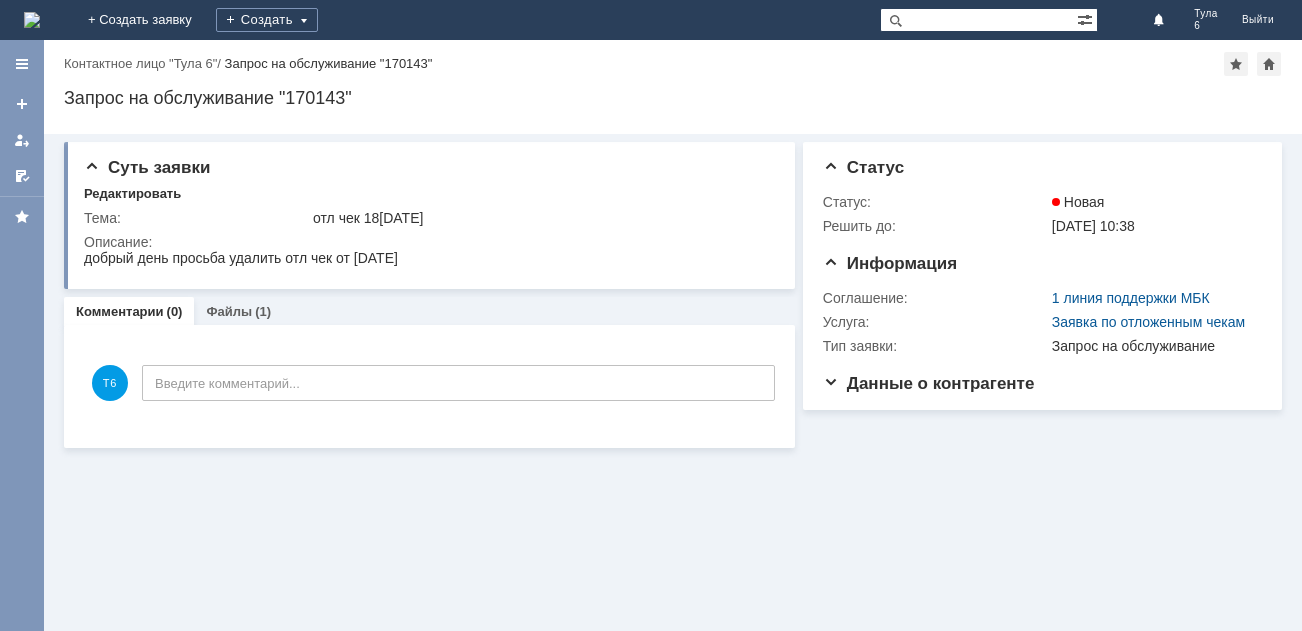 scroll, scrollTop: 0, scrollLeft: 0, axis: both 